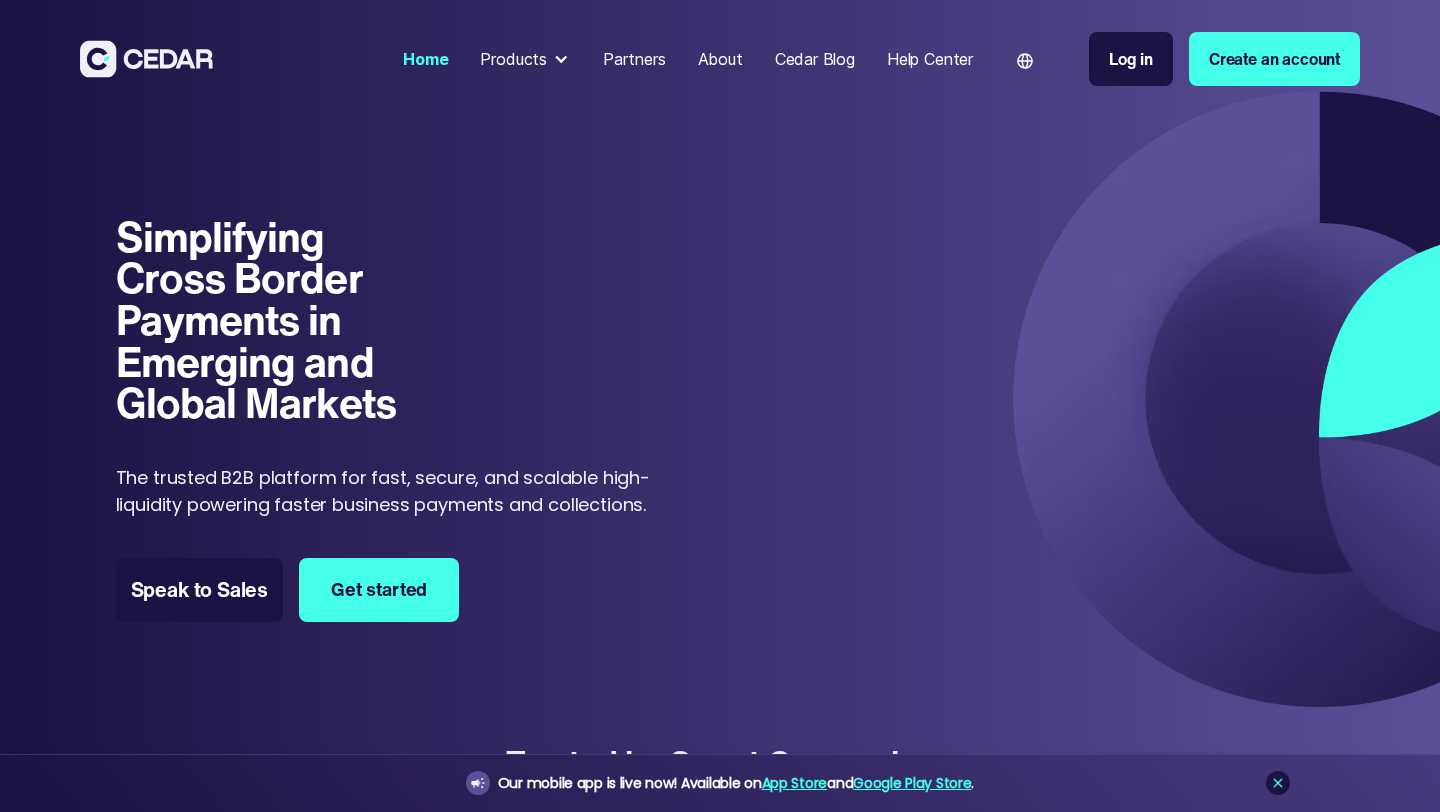 scroll, scrollTop: 0, scrollLeft: 0, axis: both 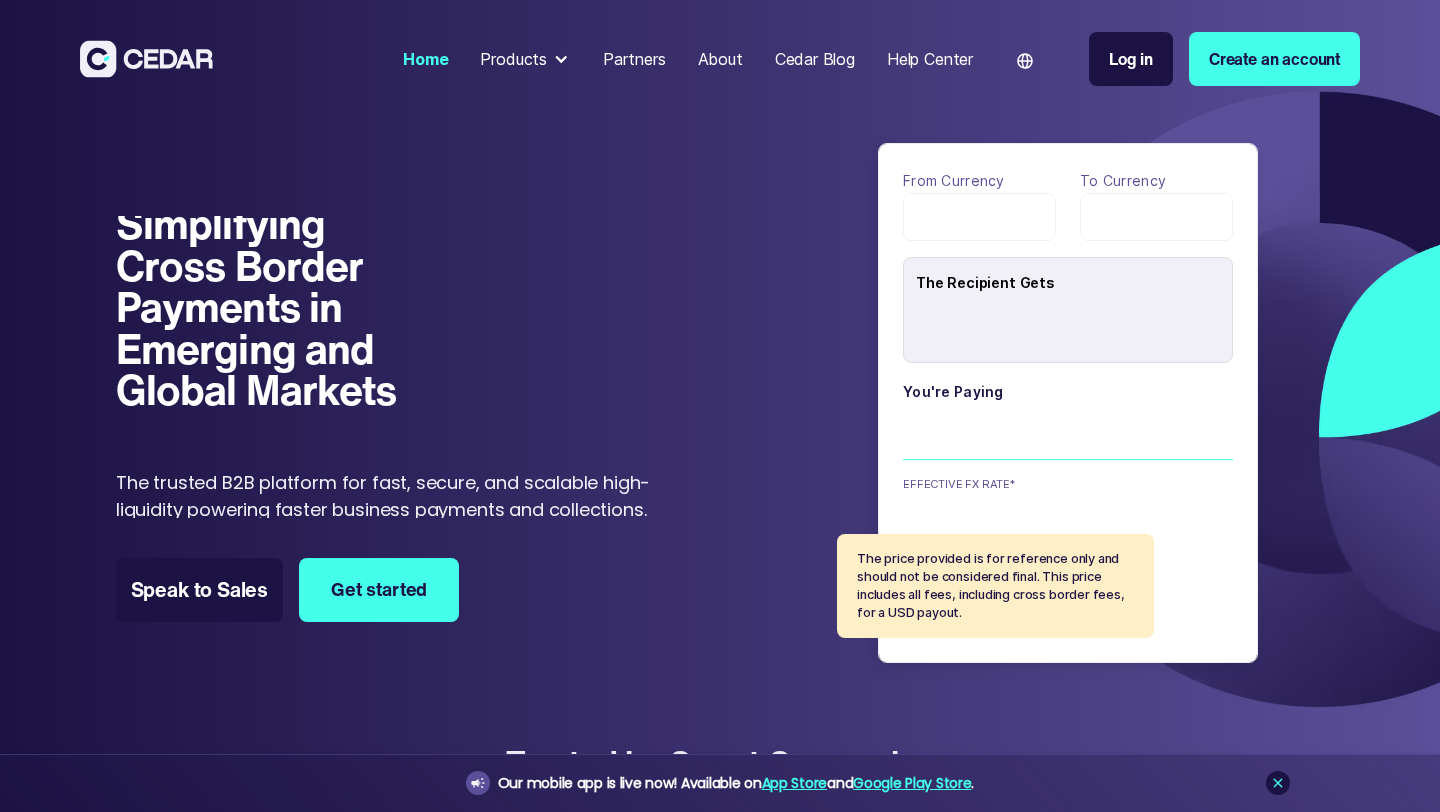 type on "******" 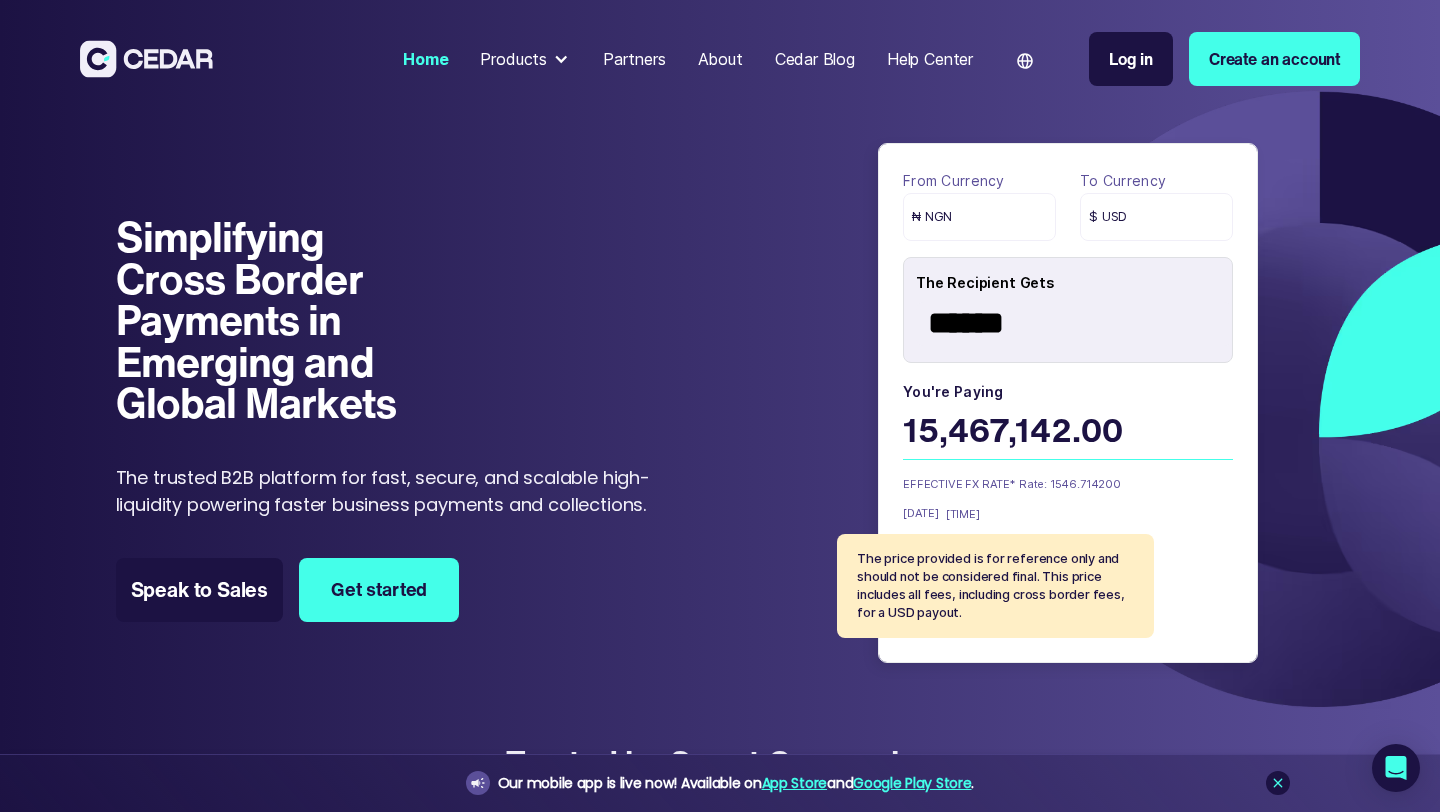 click on "$ USD" at bounding box center (1156, 217) 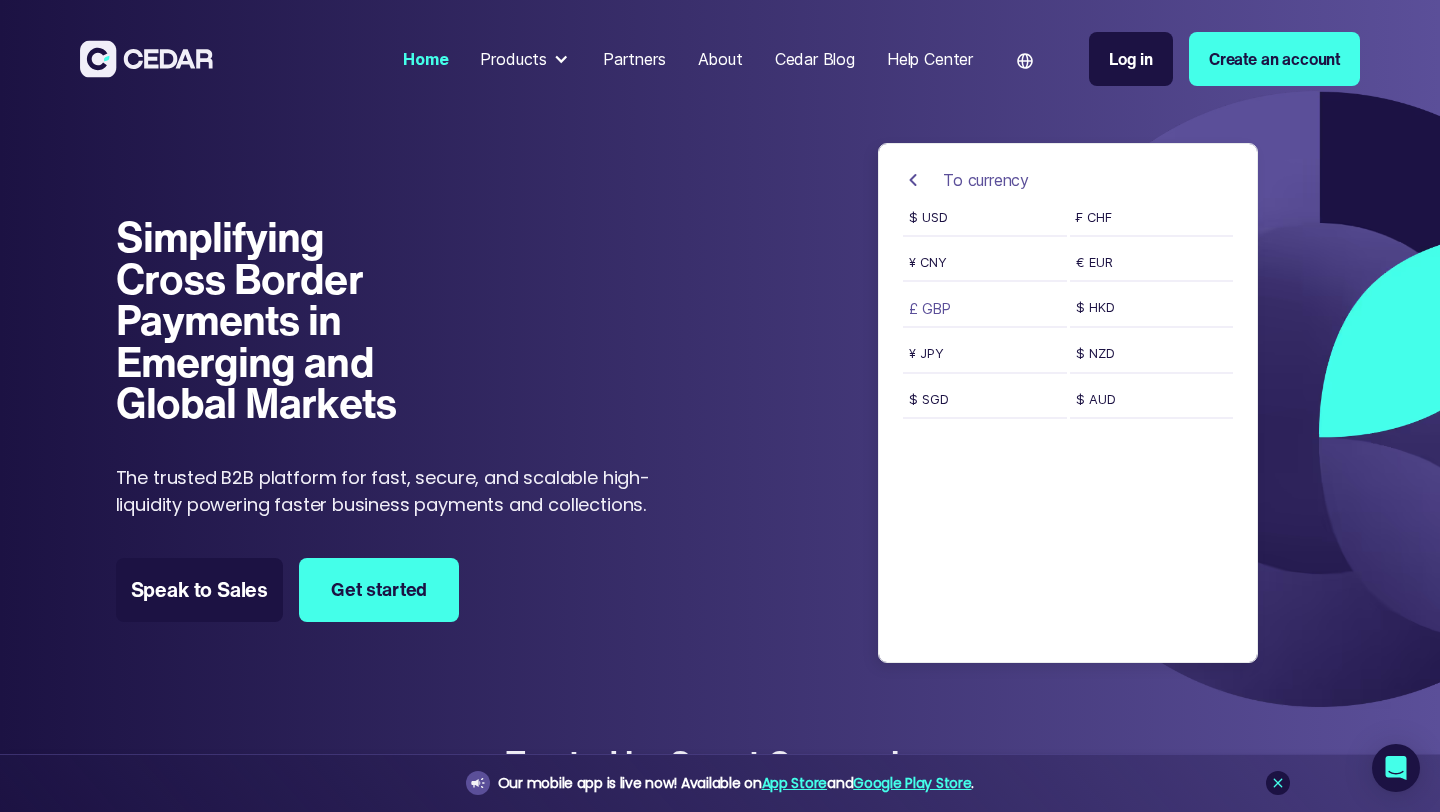 click on "£ GBP" at bounding box center (985, 313) 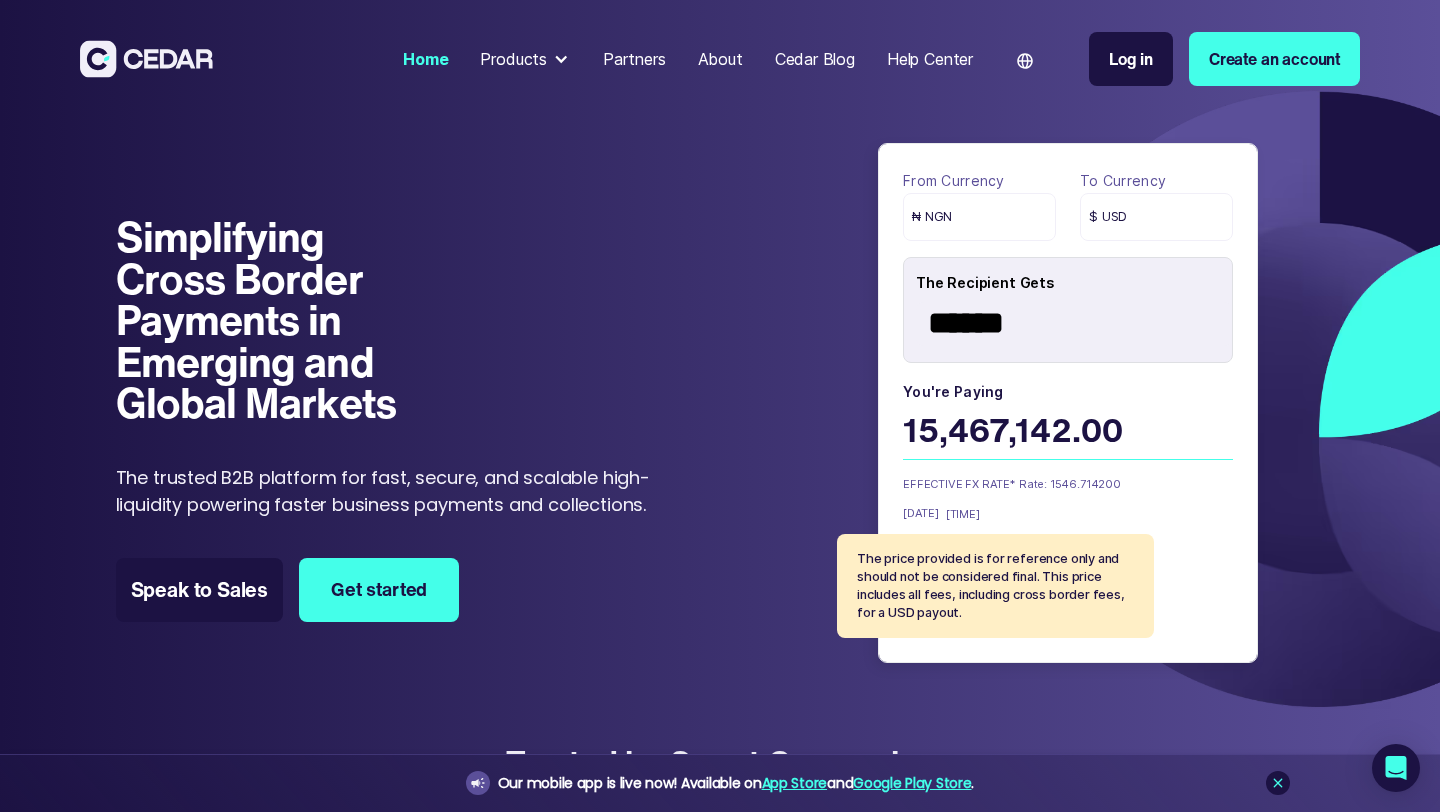 scroll, scrollTop: 0, scrollLeft: 0, axis: both 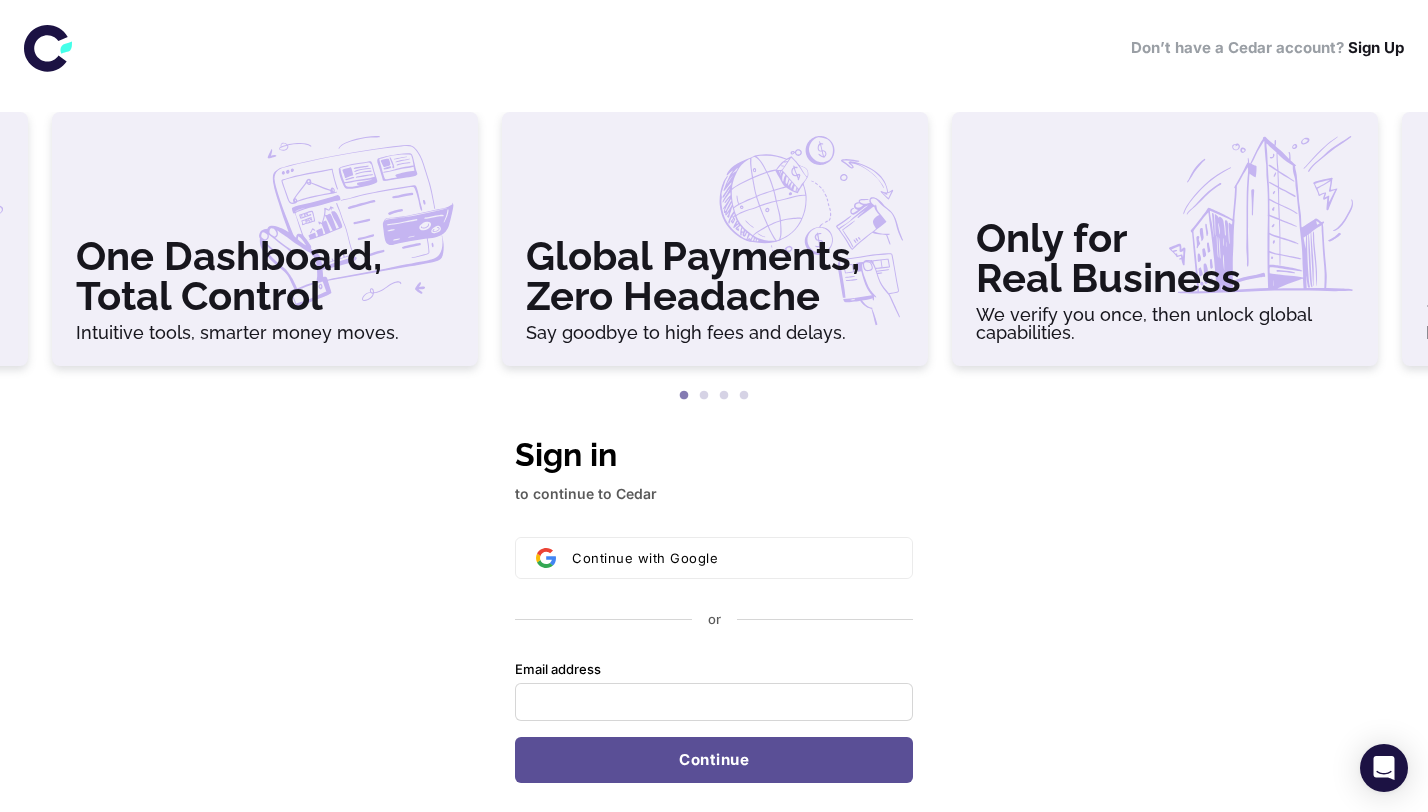type 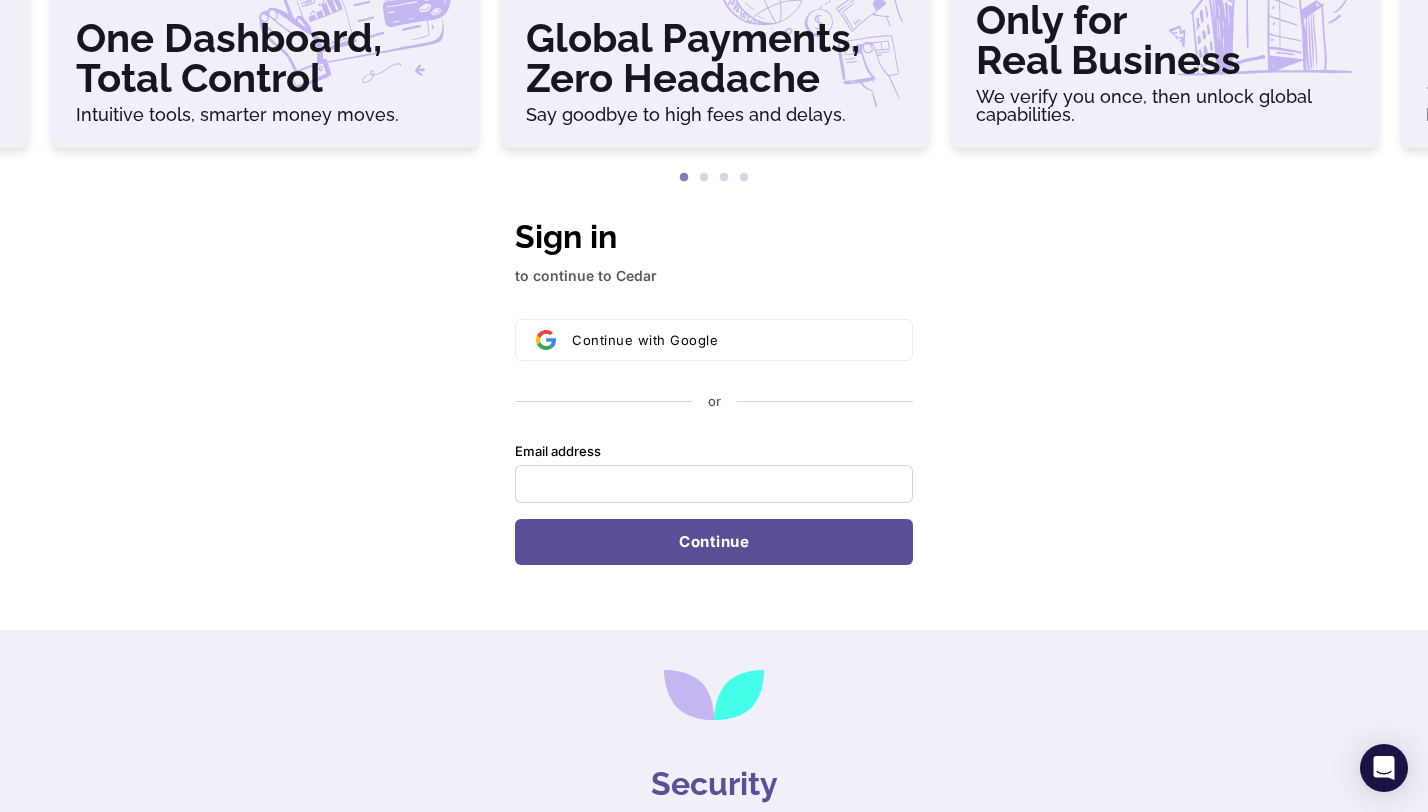 scroll, scrollTop: 0, scrollLeft: 0, axis: both 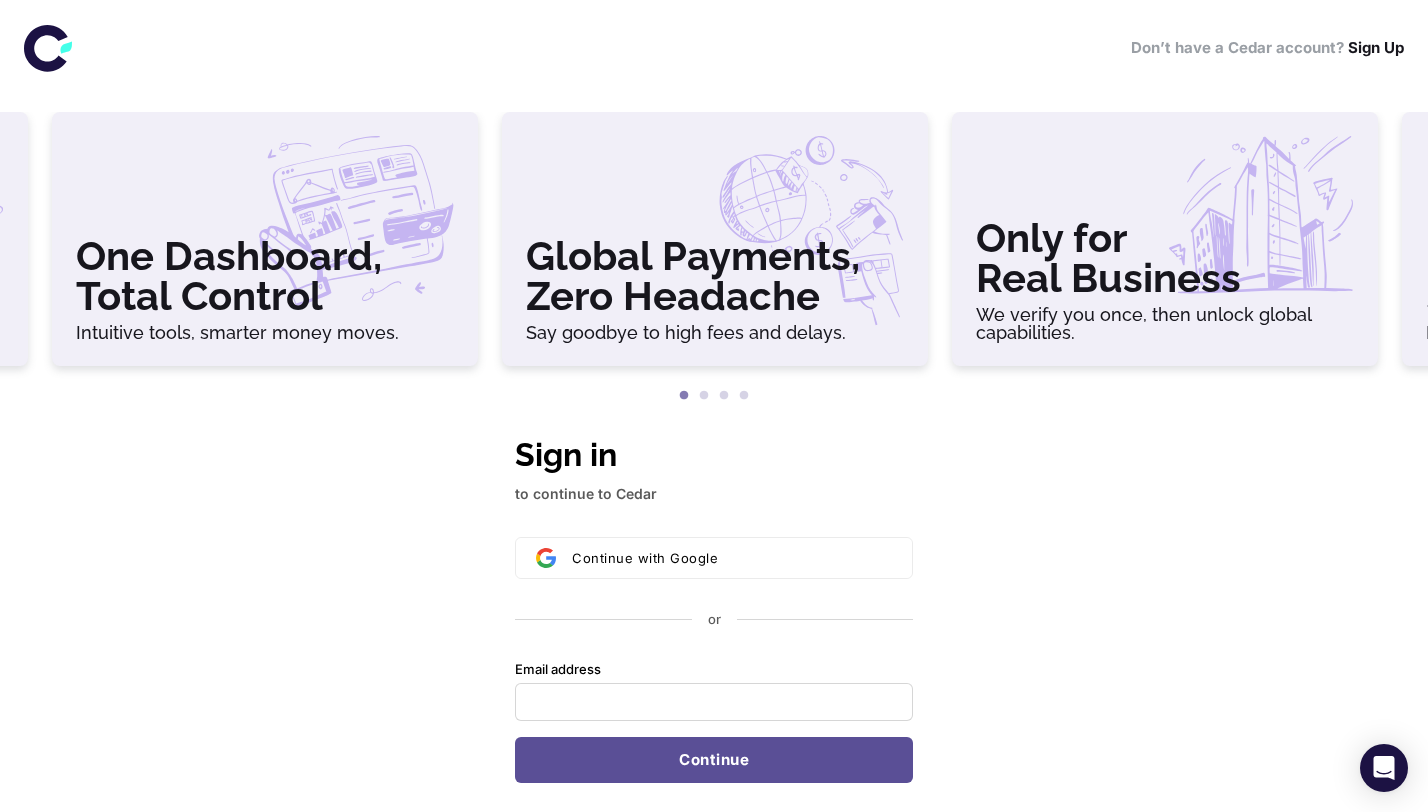 click 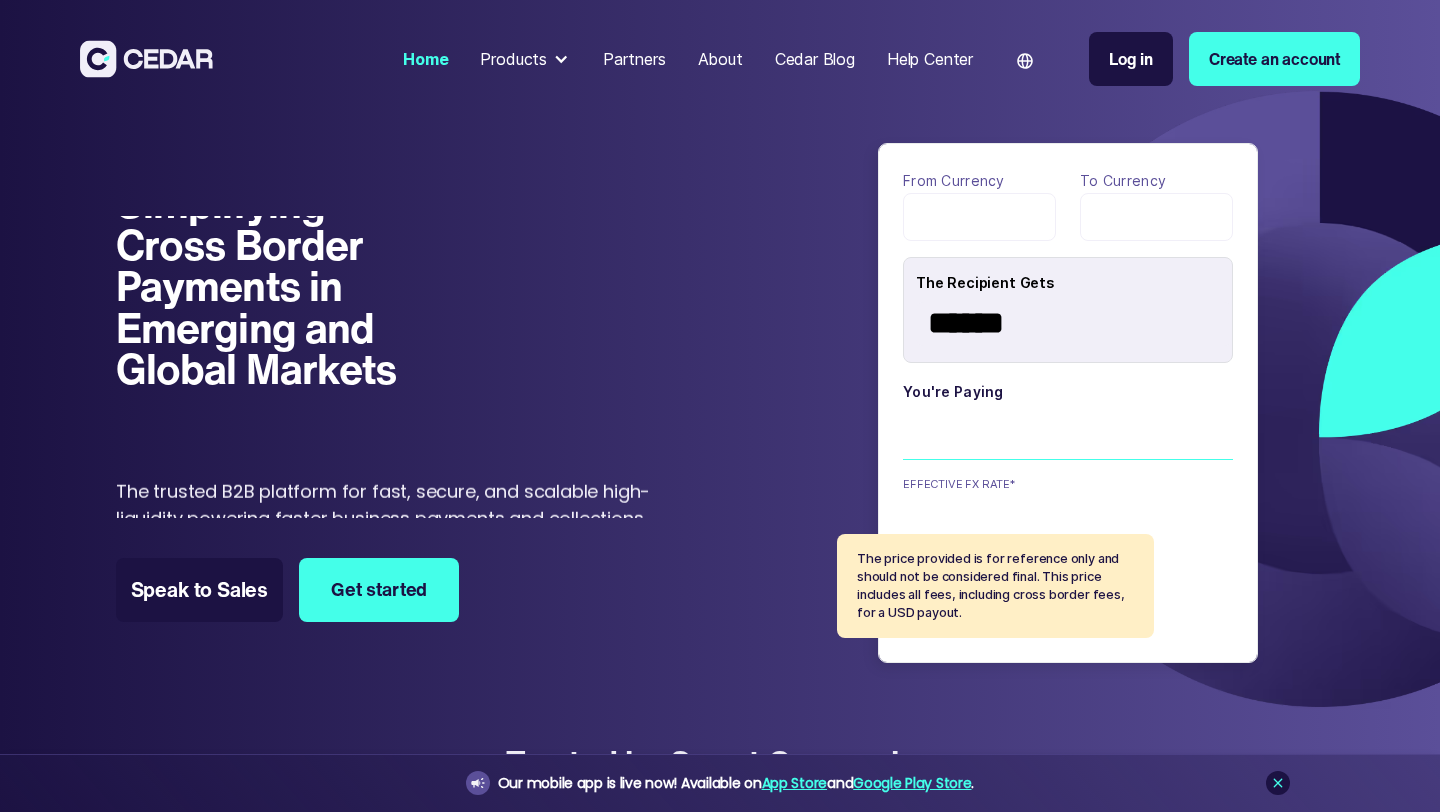 scroll, scrollTop: 0, scrollLeft: 0, axis: both 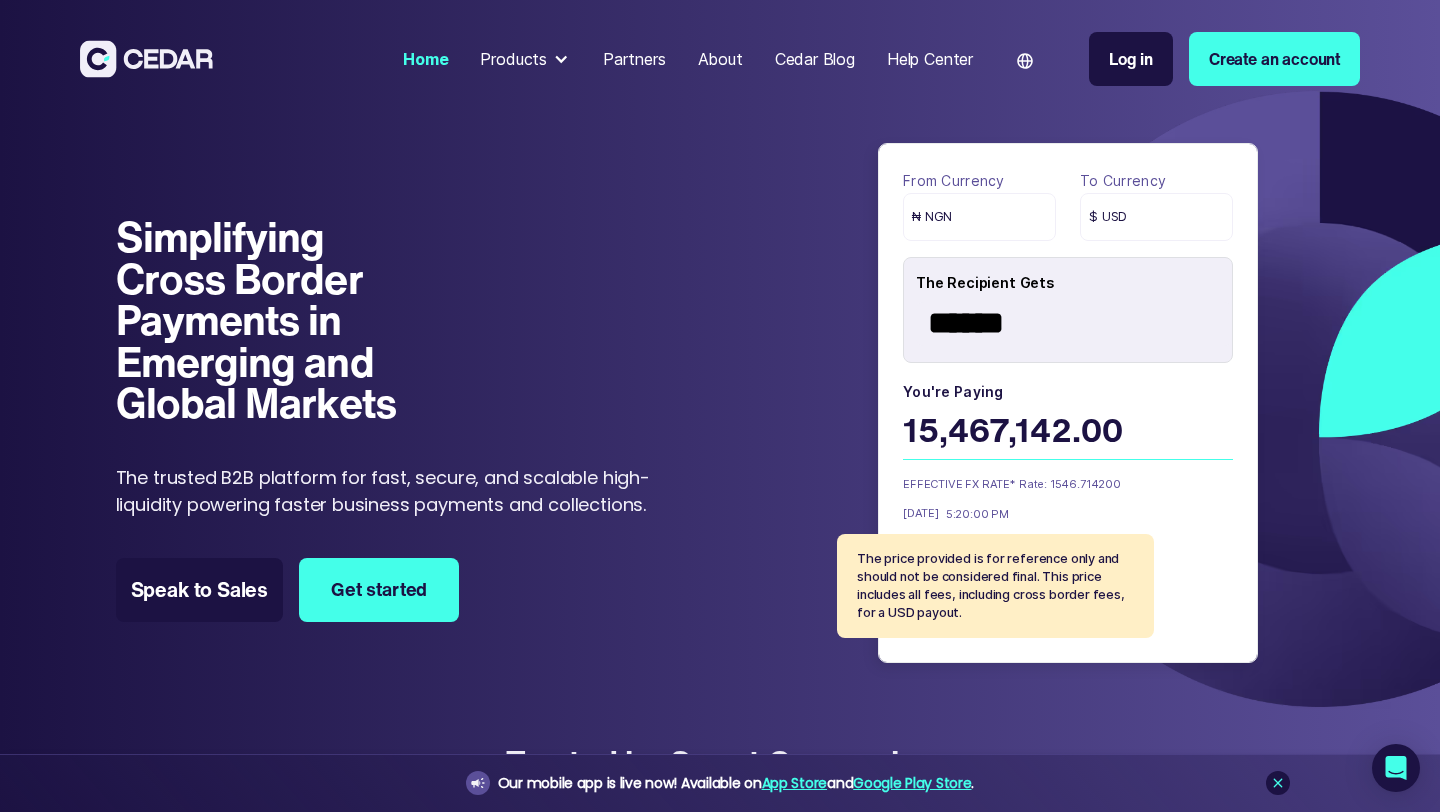 click at bounding box center (561, 59) 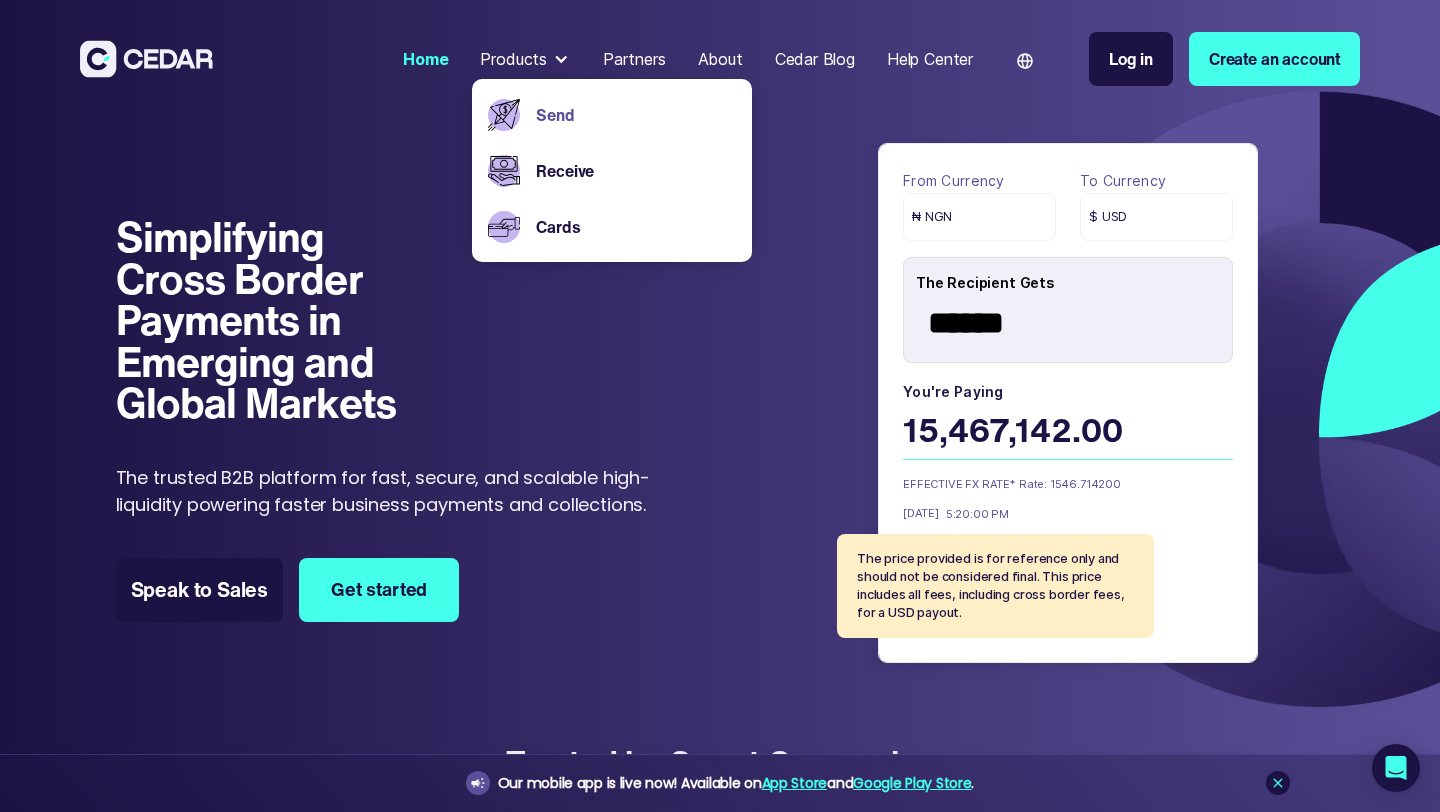 click on "Send" at bounding box center [636, 115] 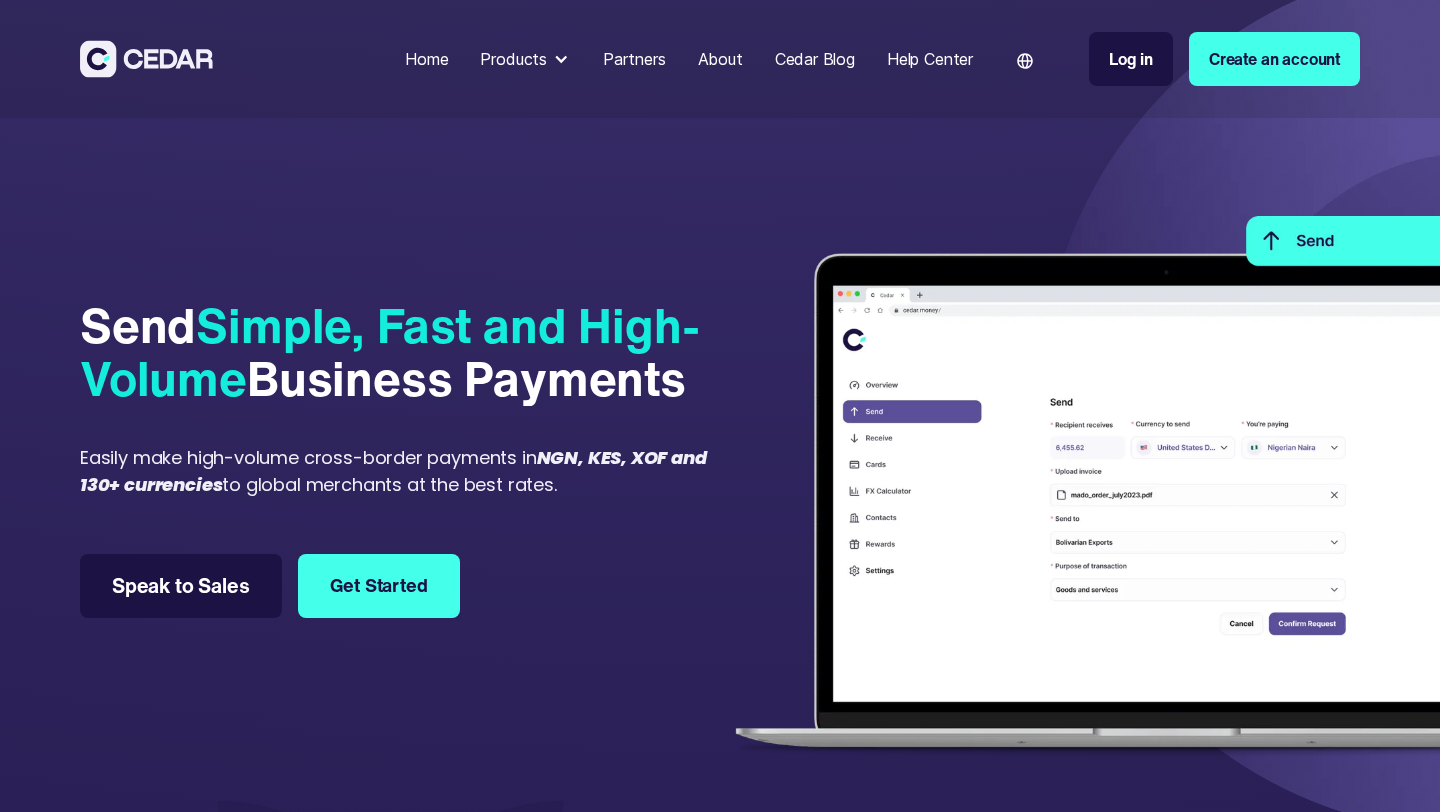 scroll, scrollTop: 8, scrollLeft: 0, axis: vertical 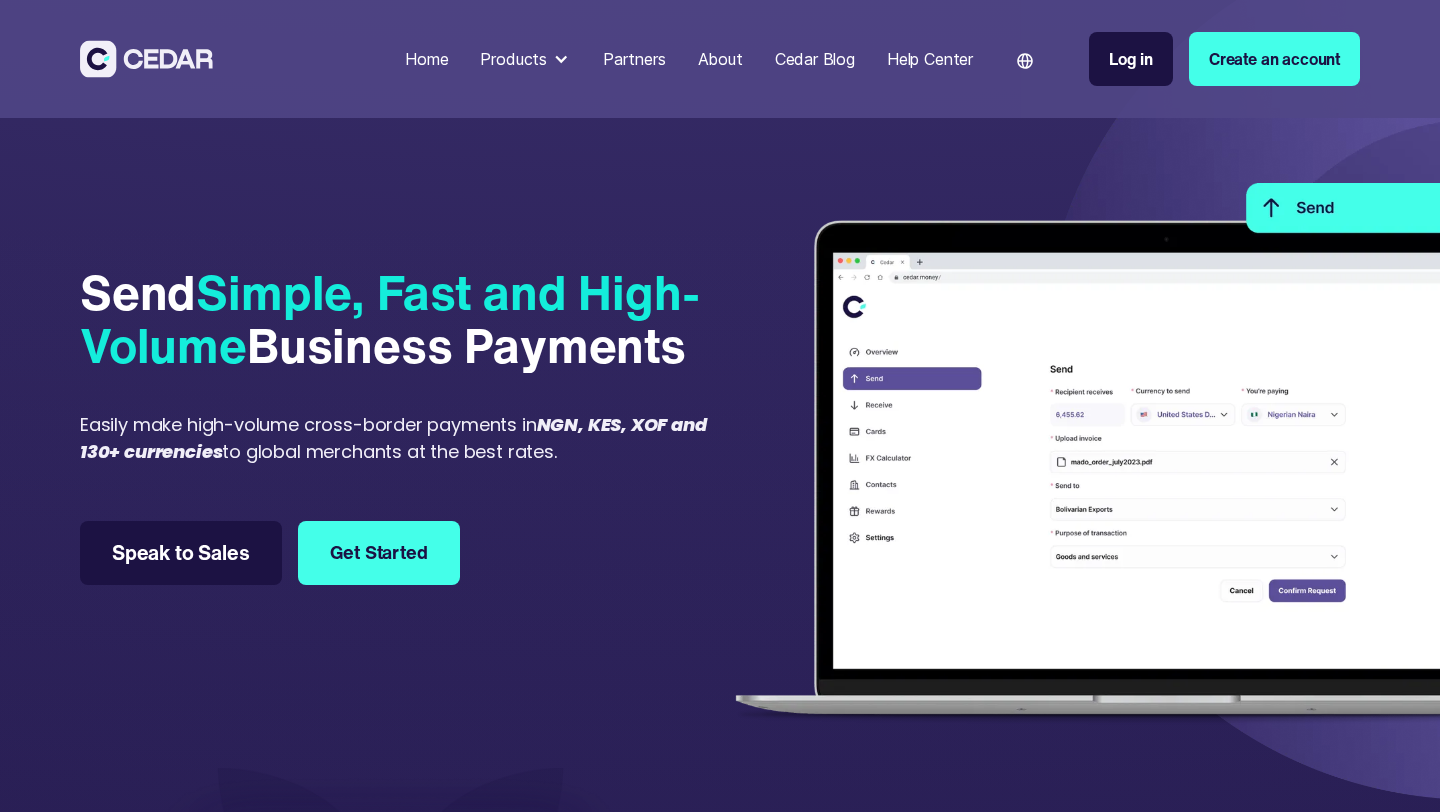 type on "******" 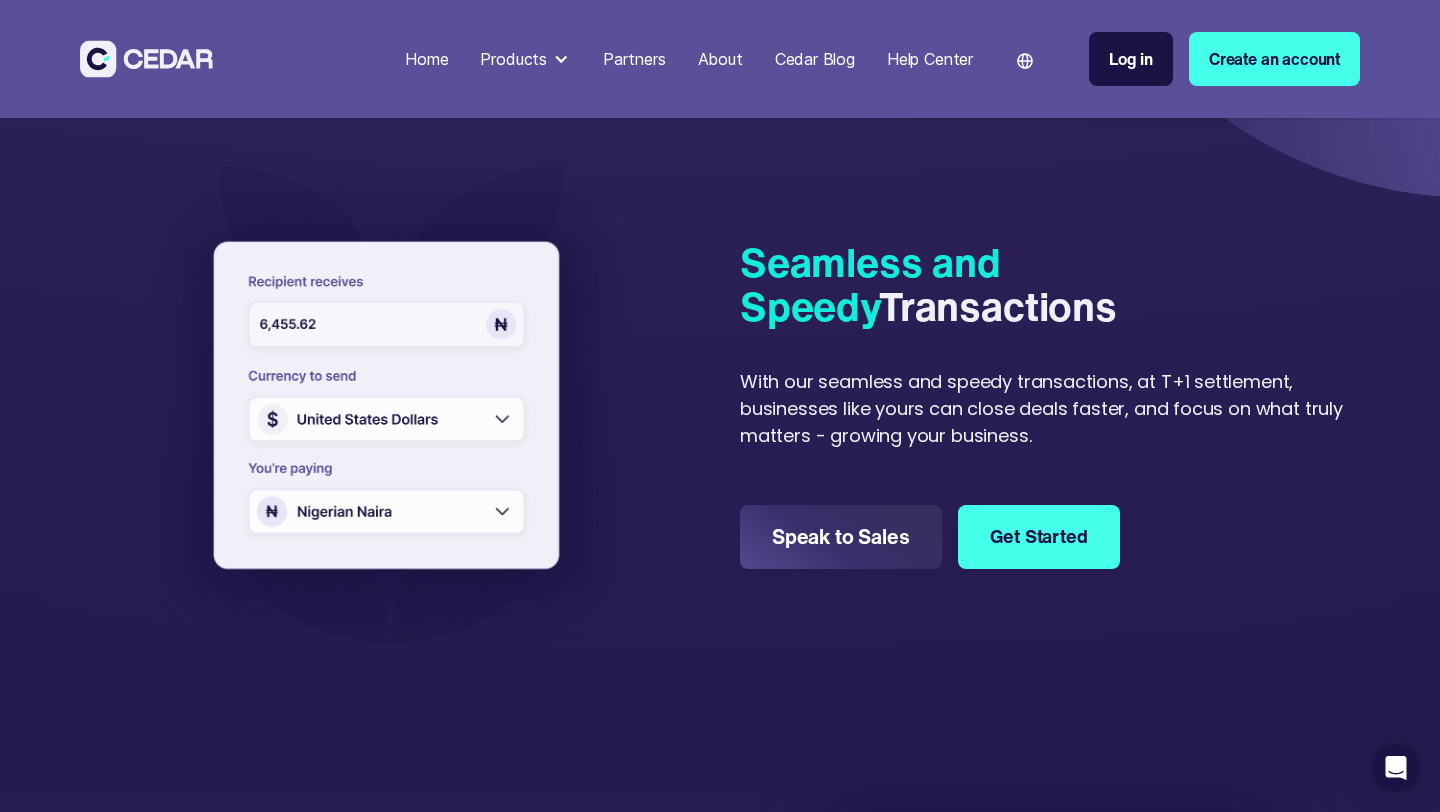 scroll, scrollTop: 488, scrollLeft: 0, axis: vertical 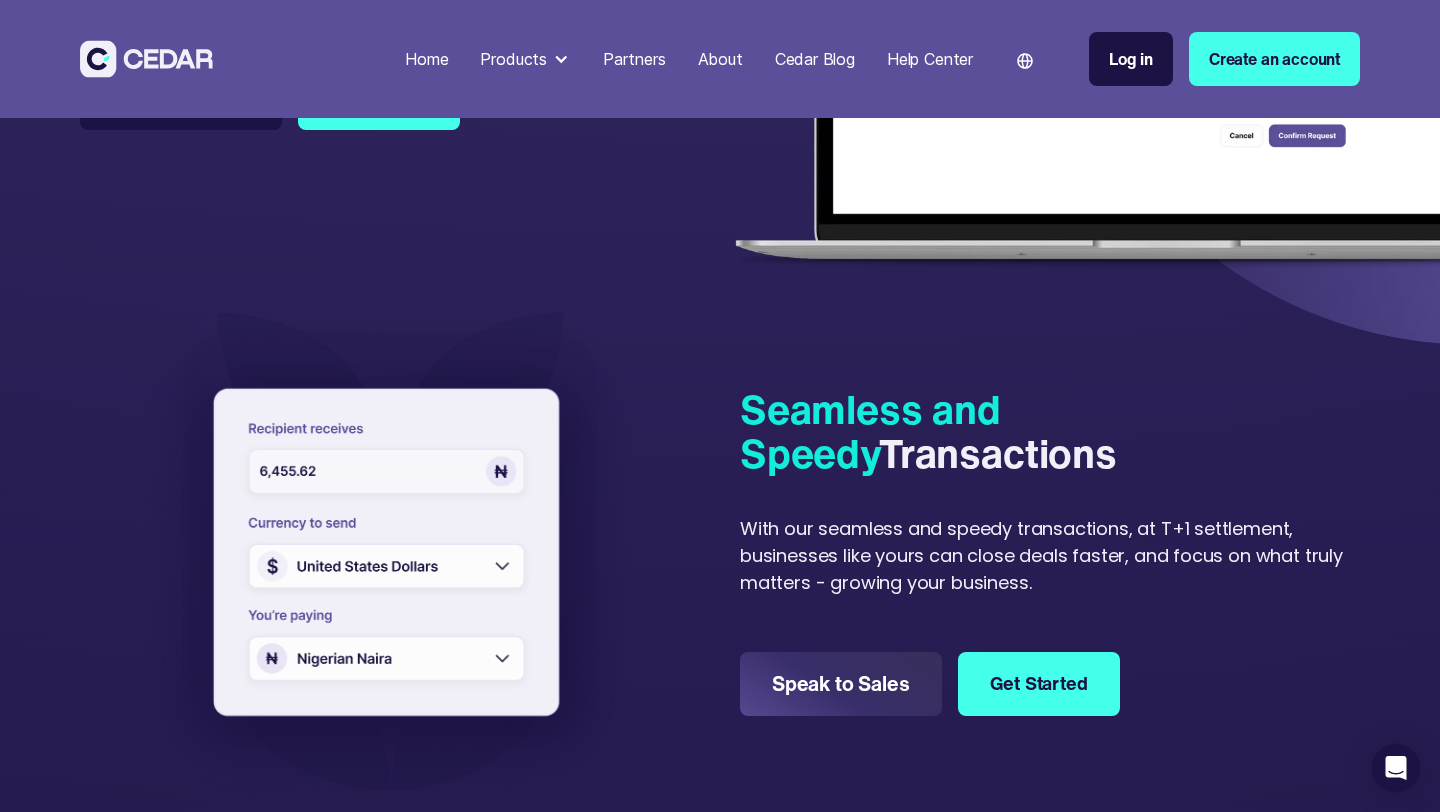 click at bounding box center [390, 556] 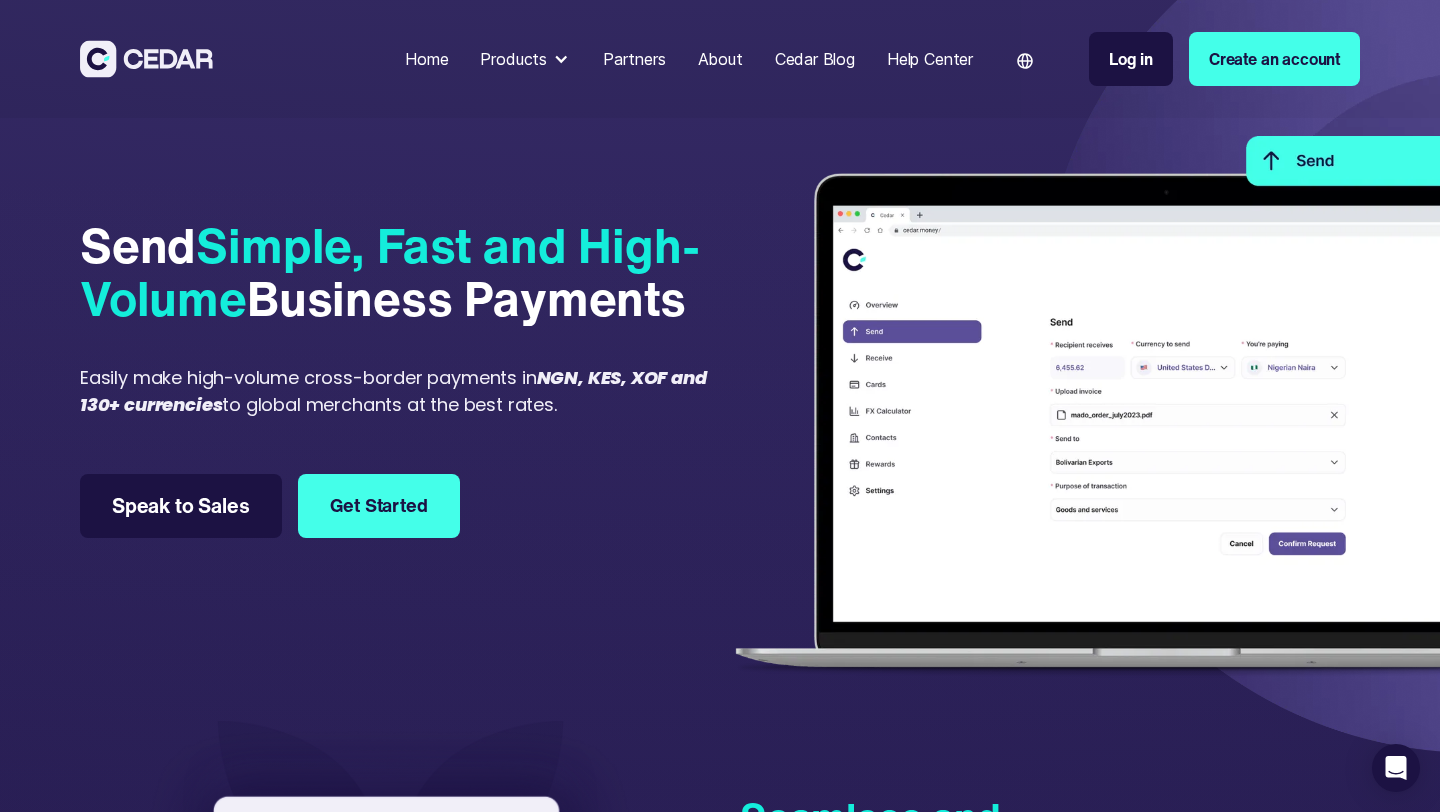 scroll, scrollTop: 0, scrollLeft: 0, axis: both 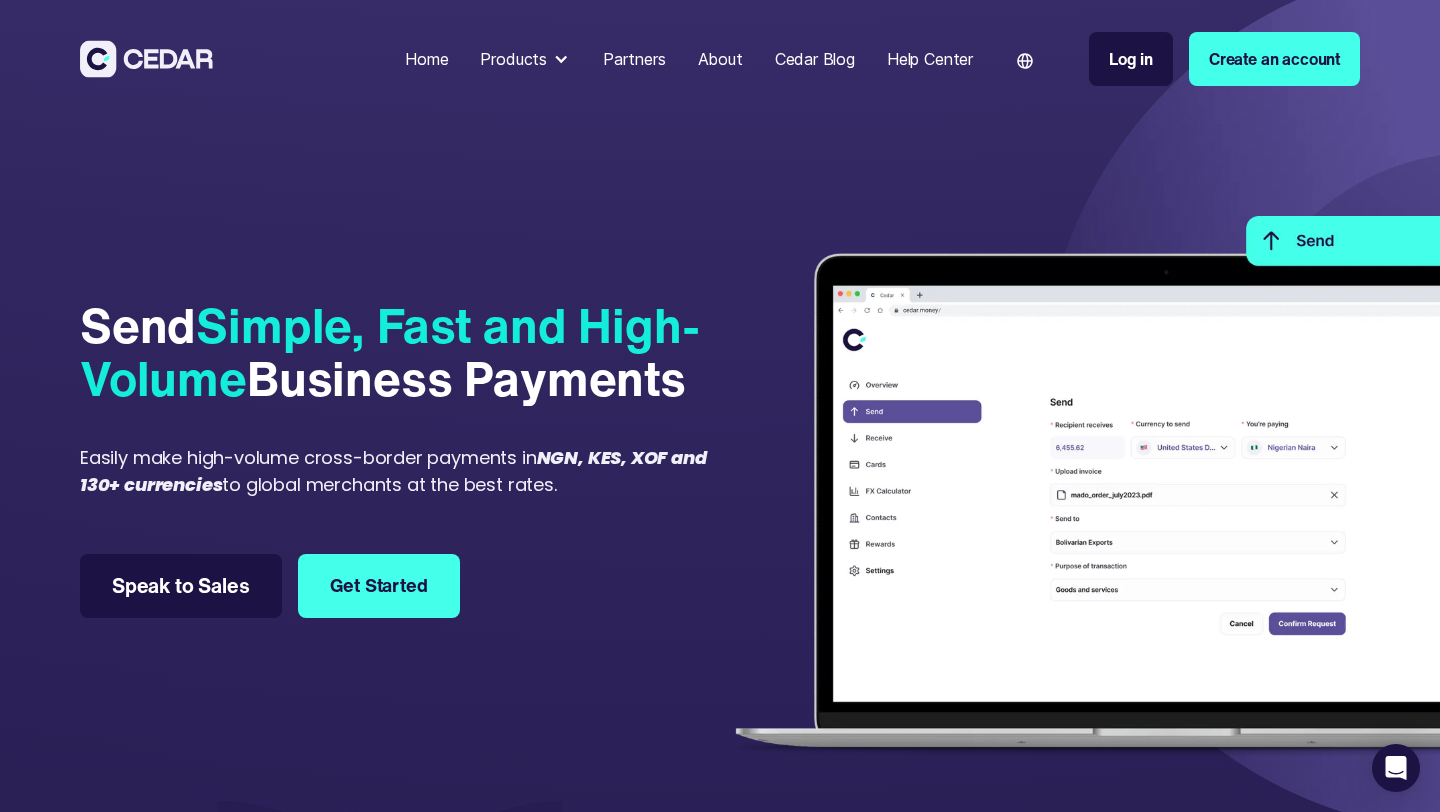 click on "Create an account" at bounding box center (1274, 59) 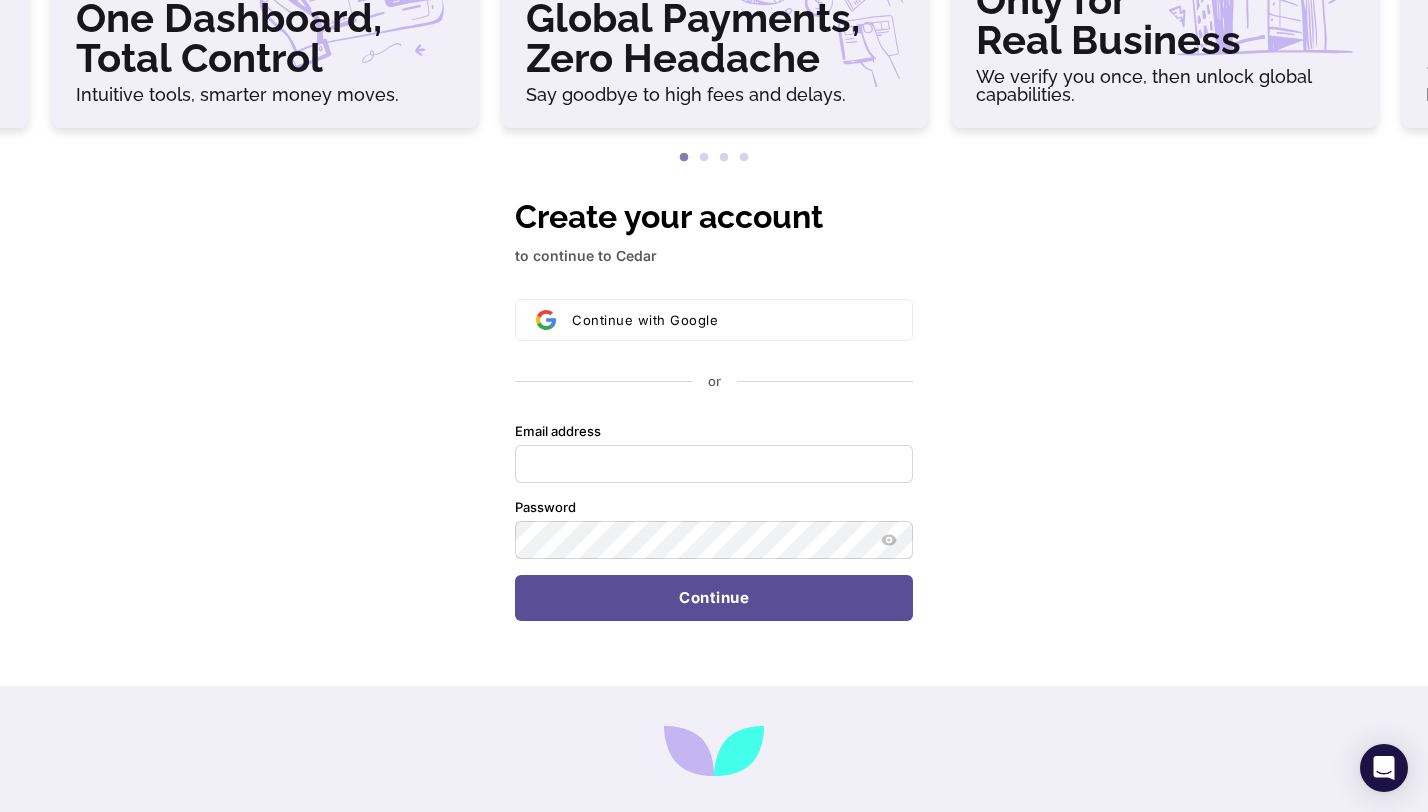 scroll, scrollTop: 564, scrollLeft: 0, axis: vertical 